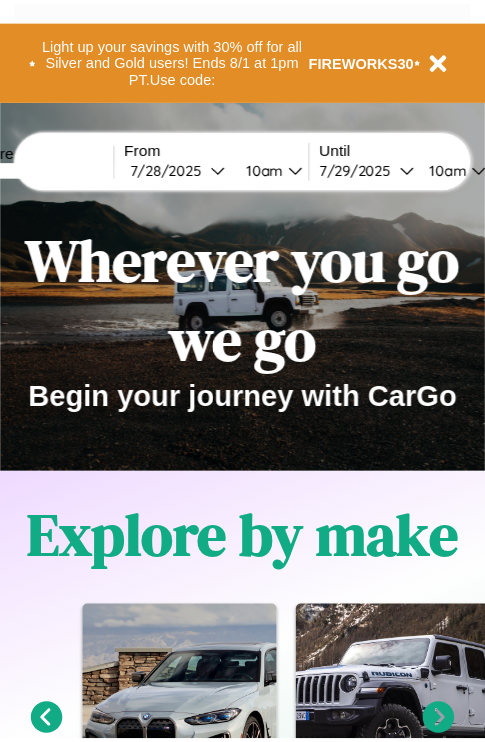 scroll, scrollTop: 0, scrollLeft: 0, axis: both 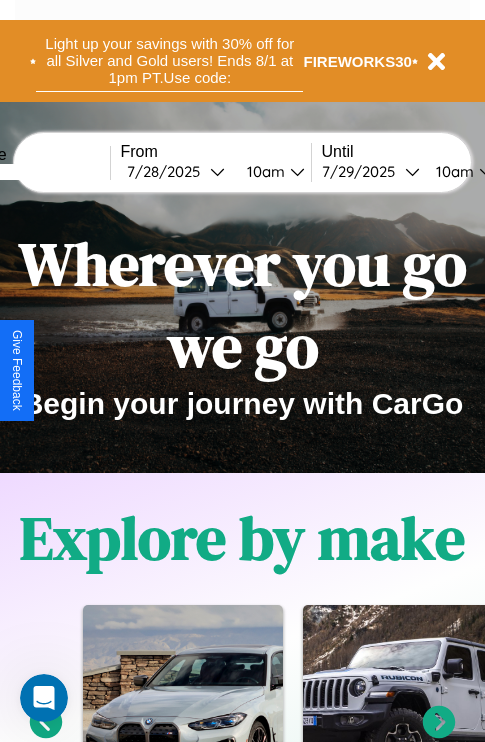 click on "Light up your savings with 30% off for all Silver and Gold users! Ends 8/1 at 1pm PT.  Use code:" at bounding box center (169, 61) 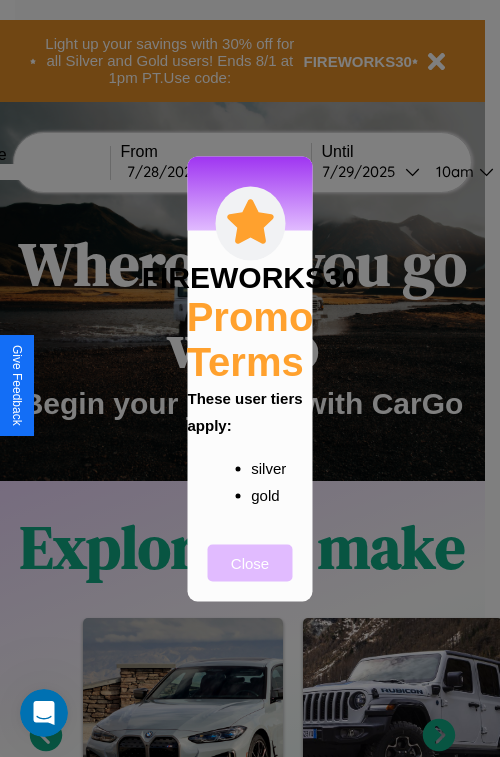 click on "Close" at bounding box center (250, 562) 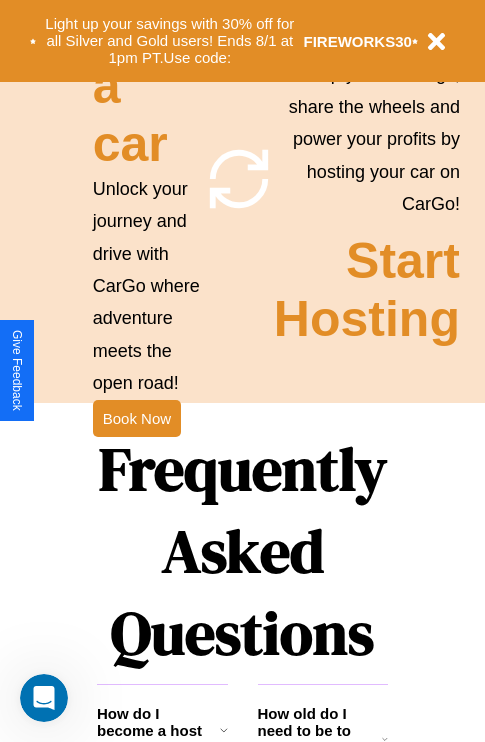 scroll, scrollTop: 1947, scrollLeft: 0, axis: vertical 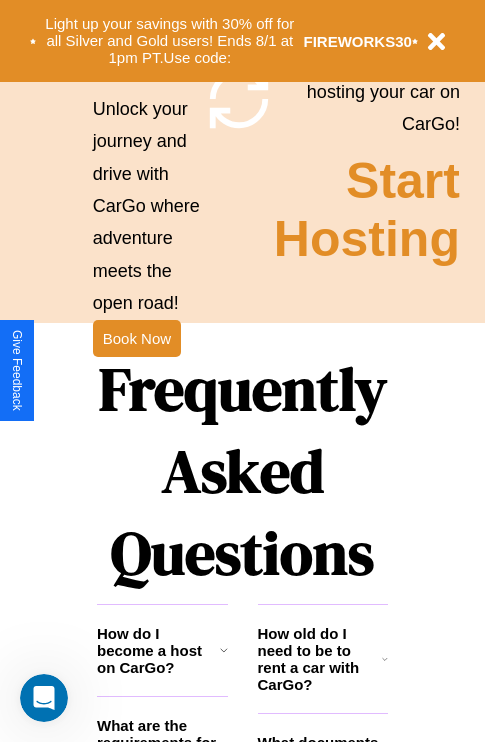 click on "Frequently Asked Questions" at bounding box center [242, 471] 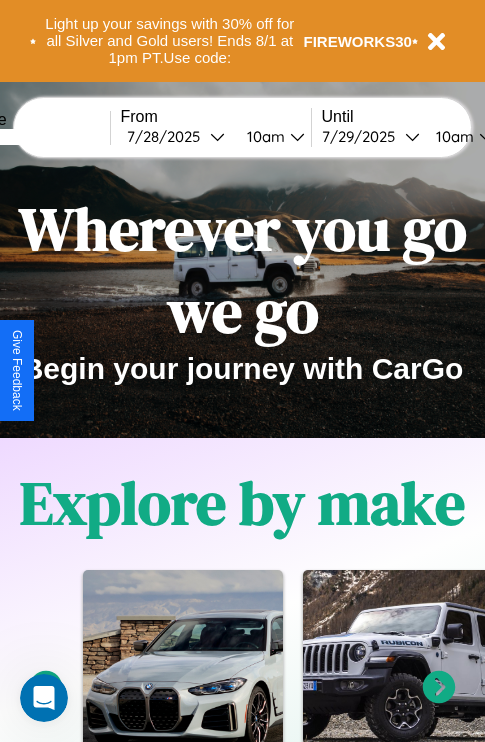 scroll, scrollTop: 0, scrollLeft: 0, axis: both 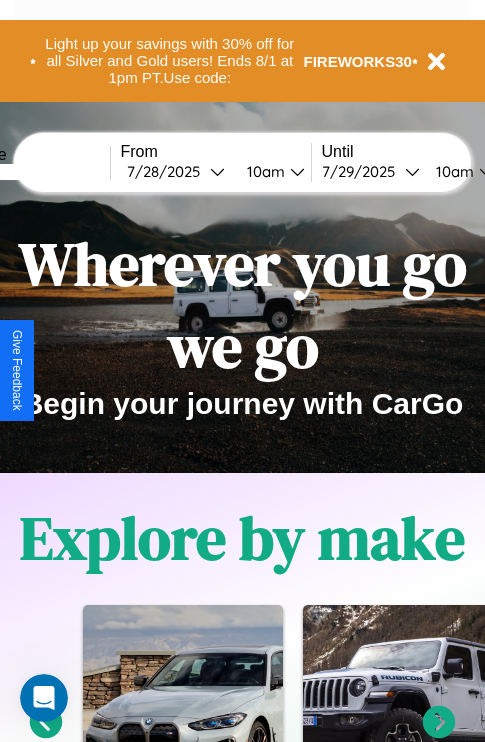 click at bounding box center (35, 172) 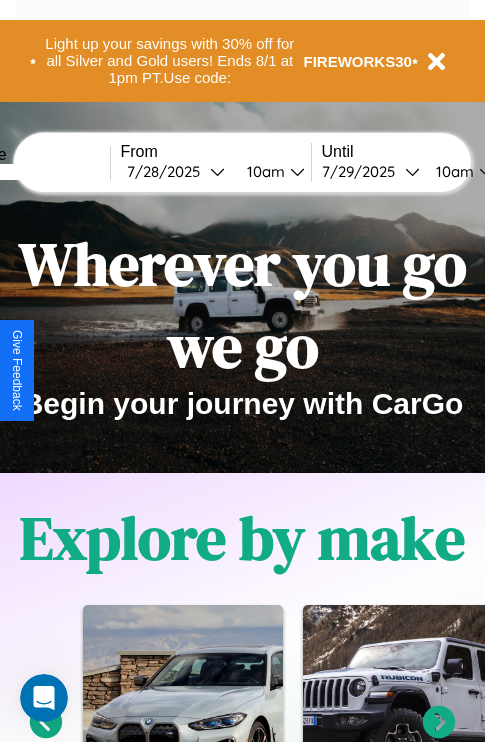 type on "******" 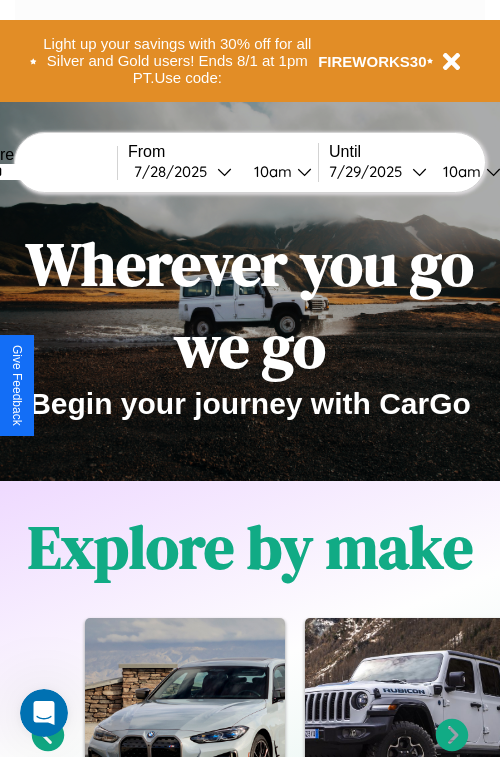 select on "*" 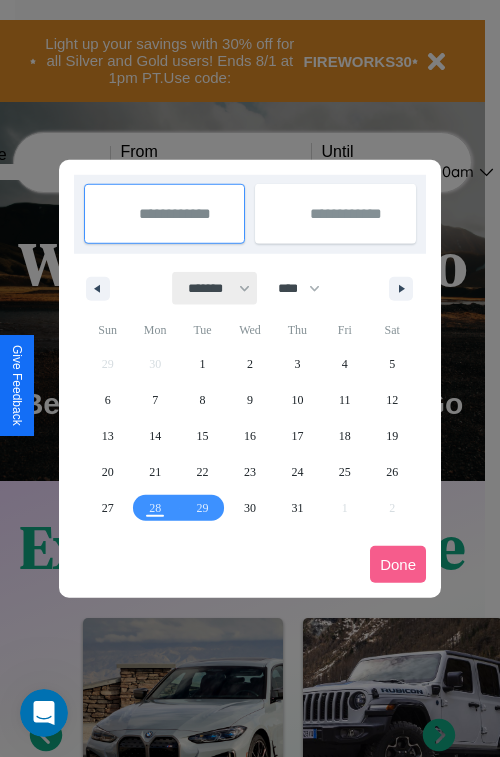 click on "******* ******** ***** ***** *** **** **** ****** ********* ******* ******** ********" at bounding box center (215, 288) 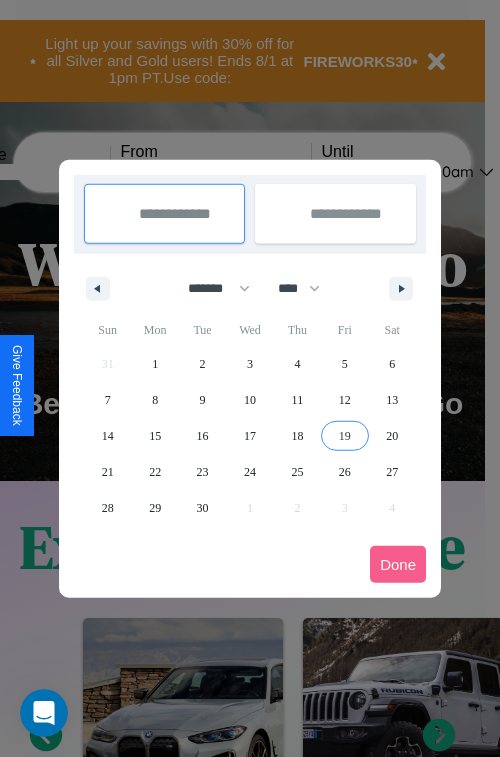 click on "19" at bounding box center (345, 436) 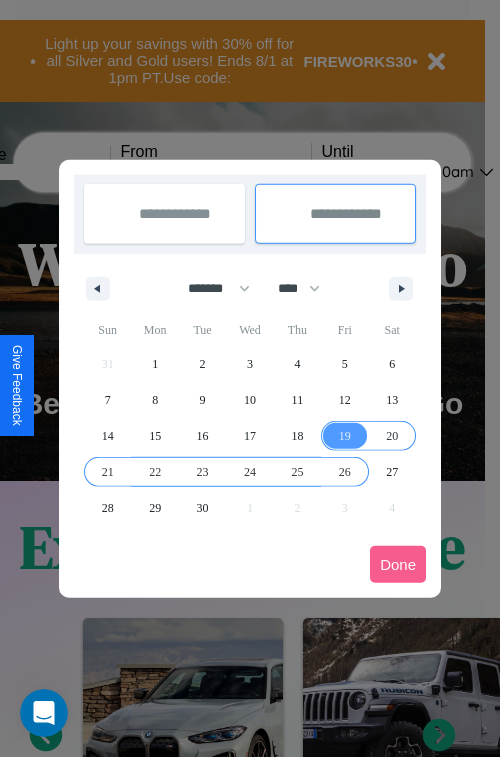 click on "26" at bounding box center (345, 472) 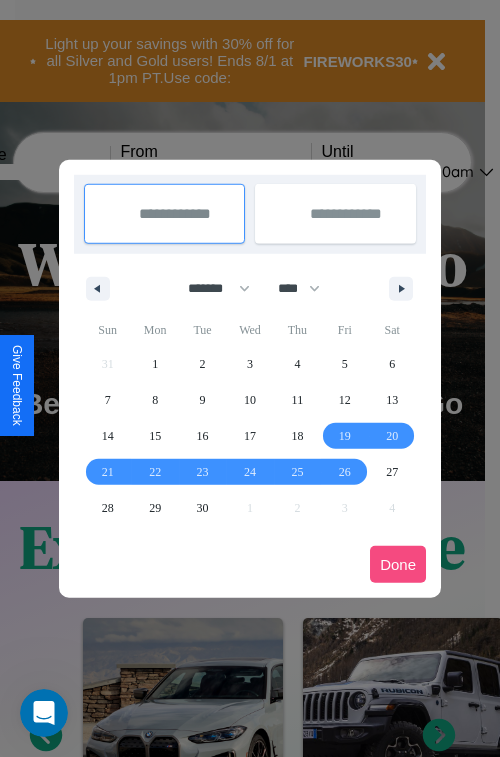 click on "Done" at bounding box center (398, 564) 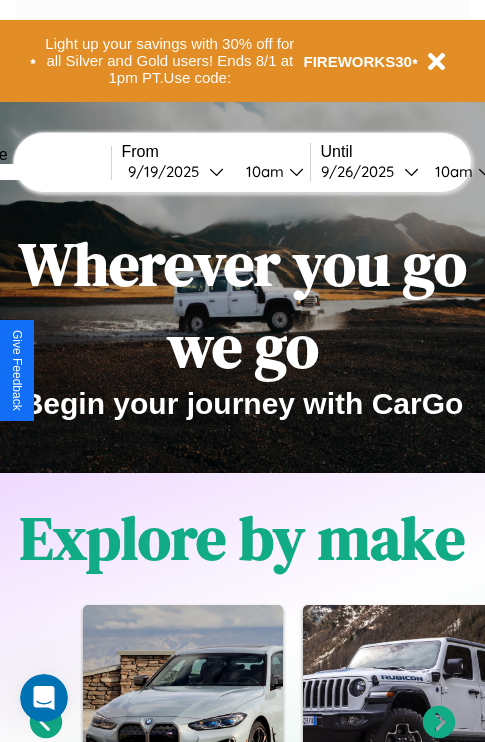 scroll, scrollTop: 0, scrollLeft: 76, axis: horizontal 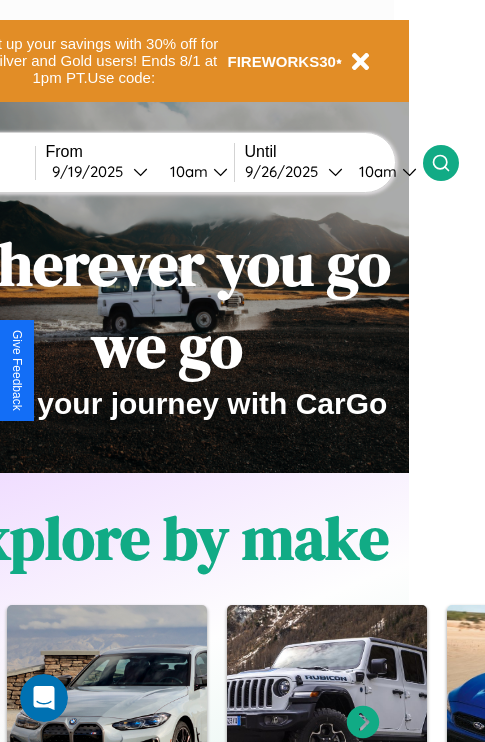 click 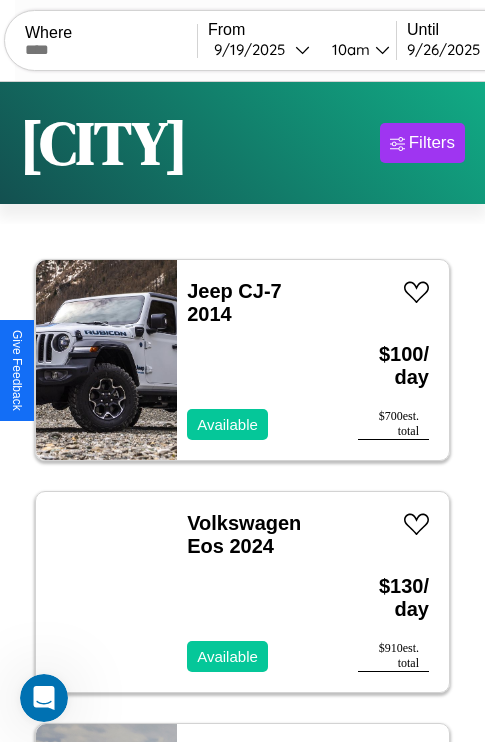 scroll, scrollTop: 95, scrollLeft: 0, axis: vertical 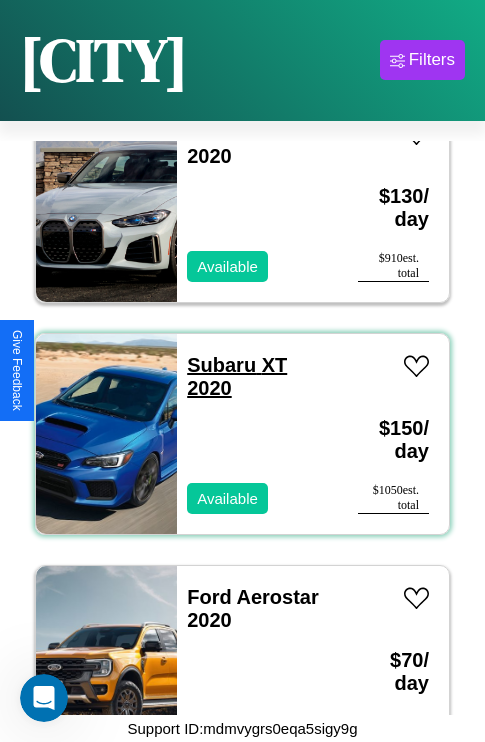 click on "Subaru   XT   2020" at bounding box center [237, 376] 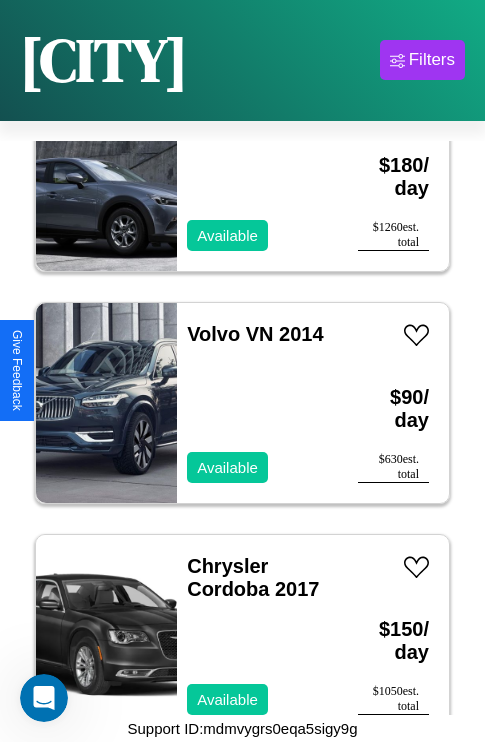 scroll, scrollTop: 3091, scrollLeft: 0, axis: vertical 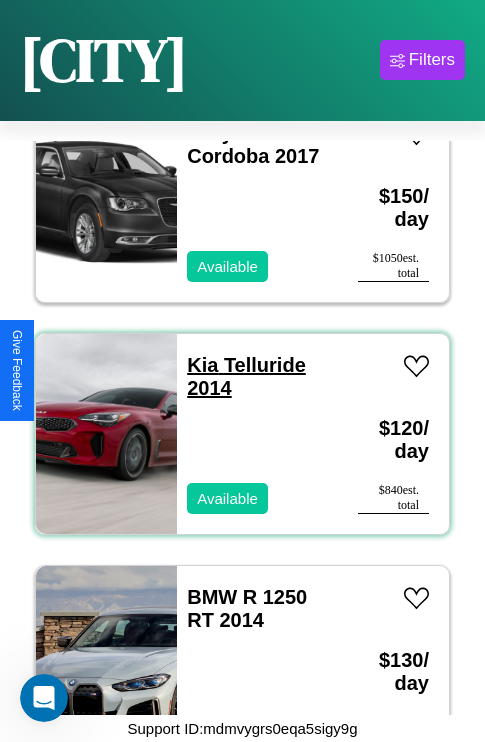 click on "Kia   Telluride   2014" at bounding box center (246, 376) 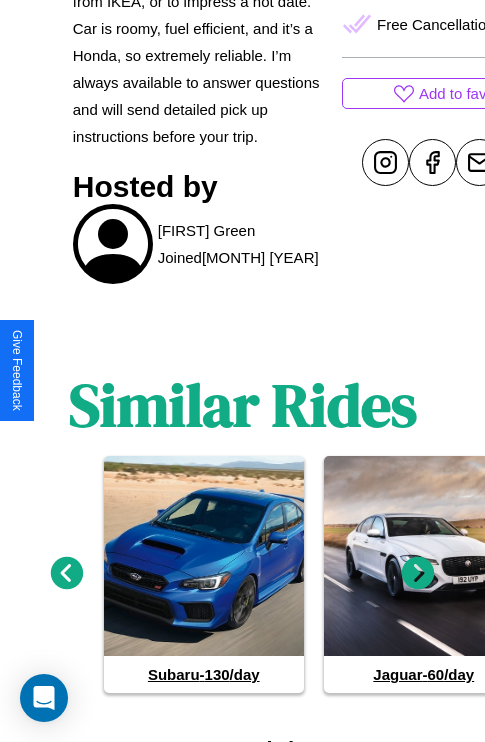 scroll, scrollTop: 945, scrollLeft: 0, axis: vertical 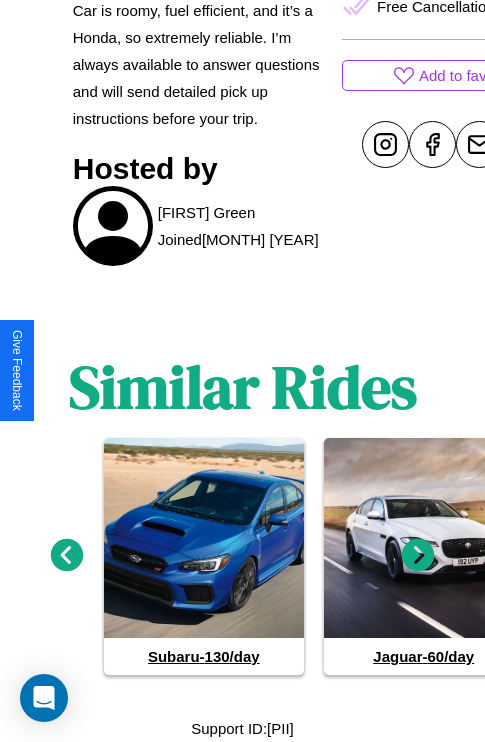 click 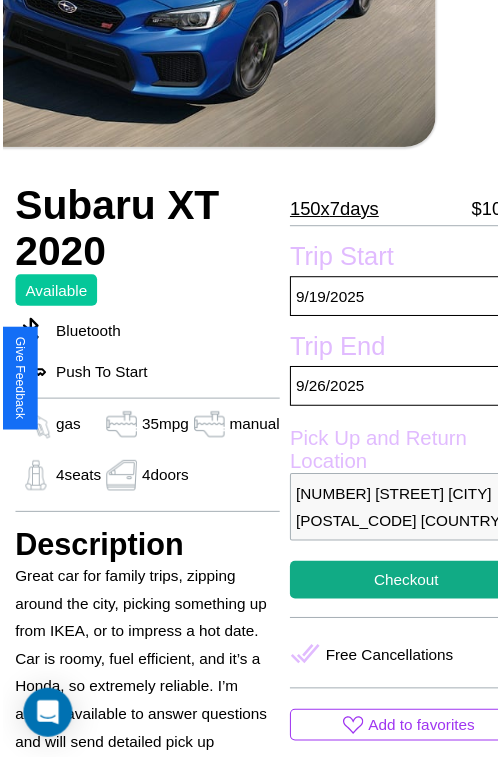 scroll, scrollTop: 203, scrollLeft: 68, axis: both 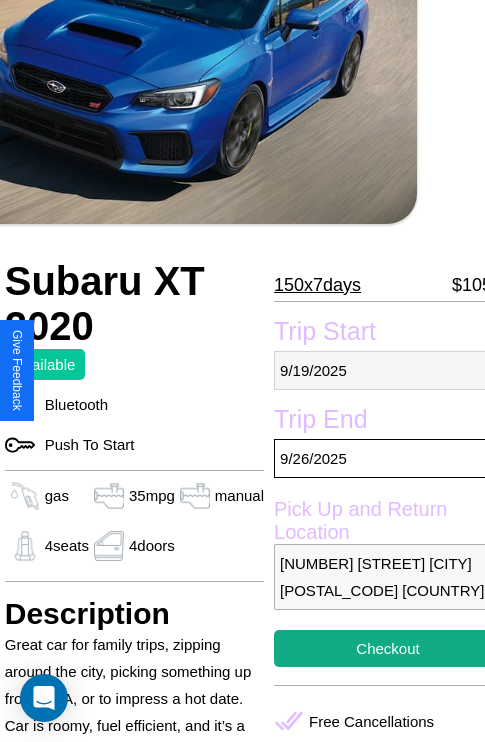 click on "9 / 19 / 2025" at bounding box center (388, 370) 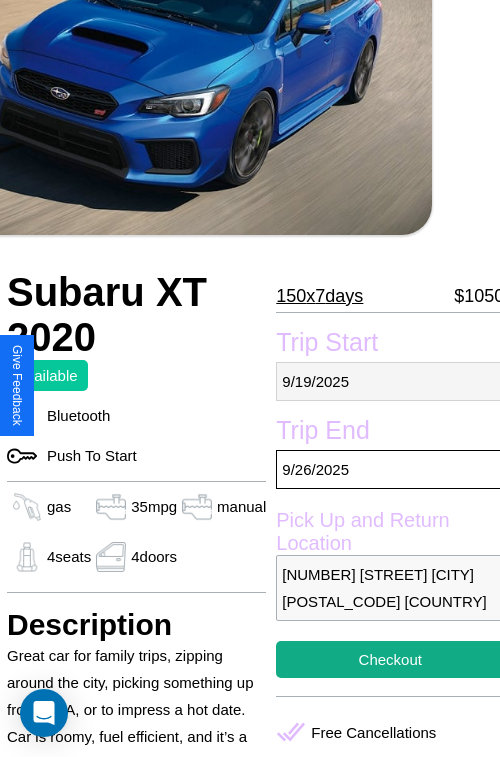 select on "*" 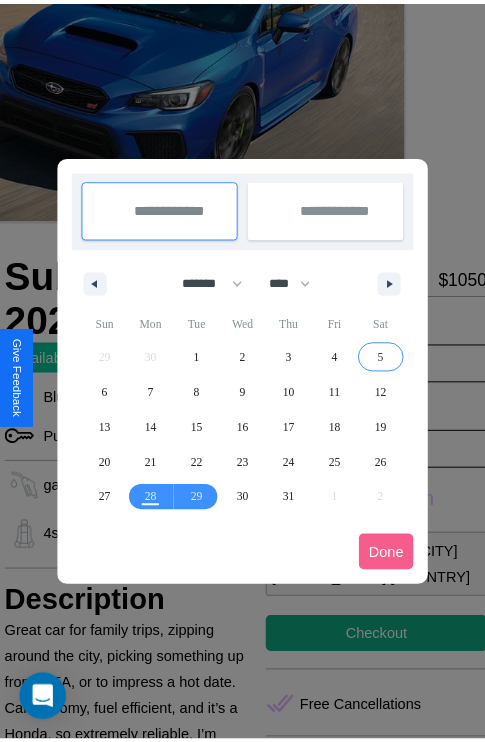 scroll, scrollTop: 0, scrollLeft: 68, axis: horizontal 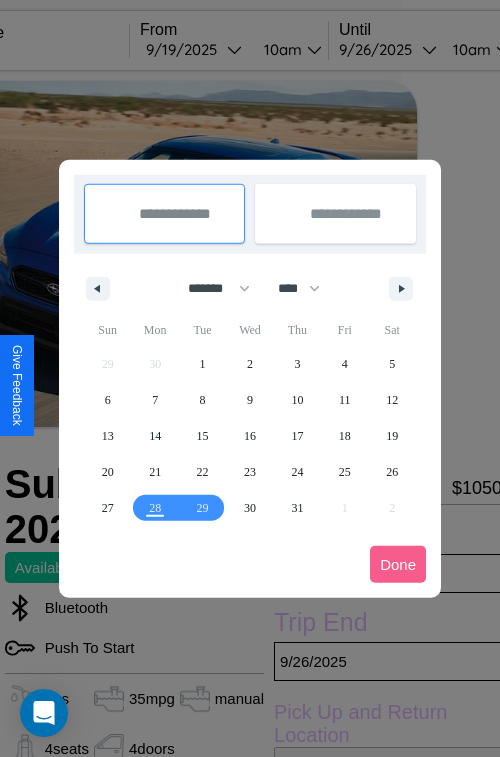 click at bounding box center [250, 378] 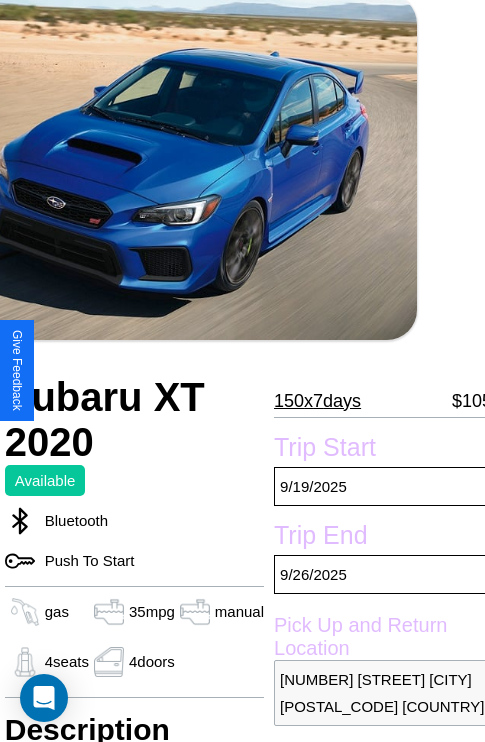 scroll, scrollTop: 117, scrollLeft: 68, axis: both 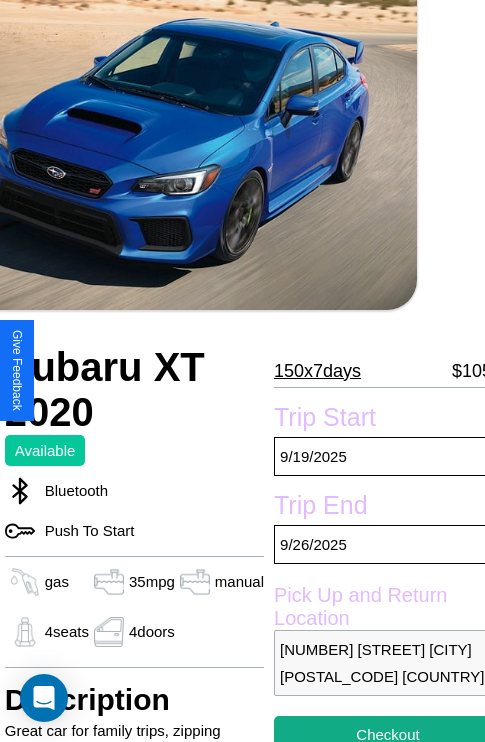 click on "150  x  7  days" at bounding box center (317, 371) 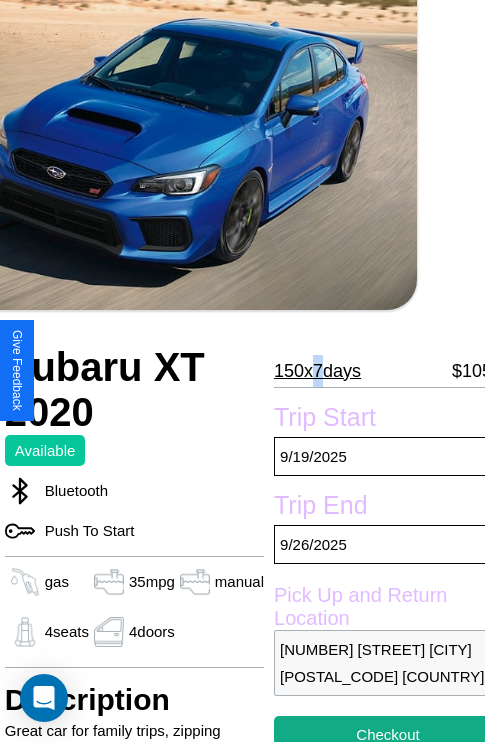 click on "150  x  7  days" at bounding box center [317, 371] 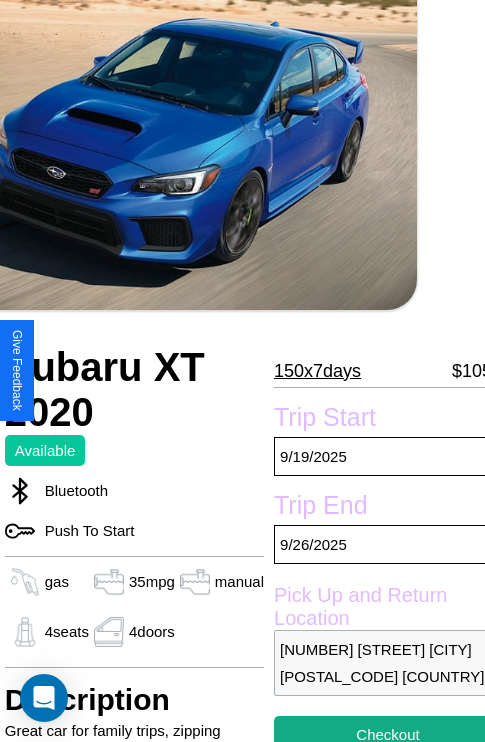 click on "150  x  7  days" at bounding box center [317, 371] 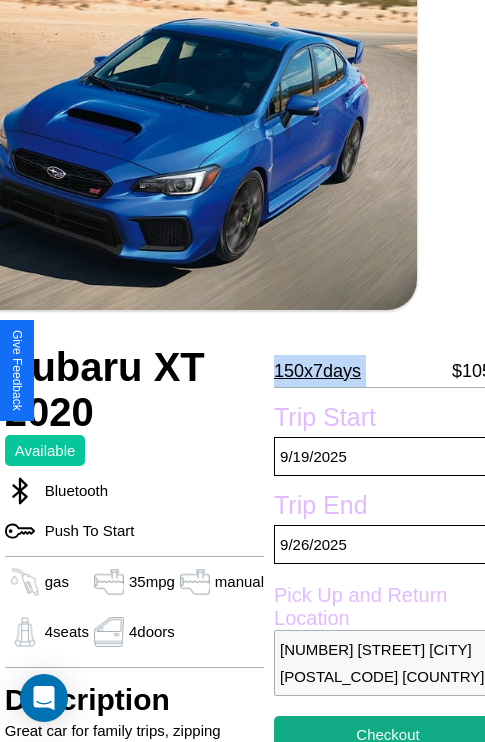 click on "150  x  7  days" at bounding box center (317, 371) 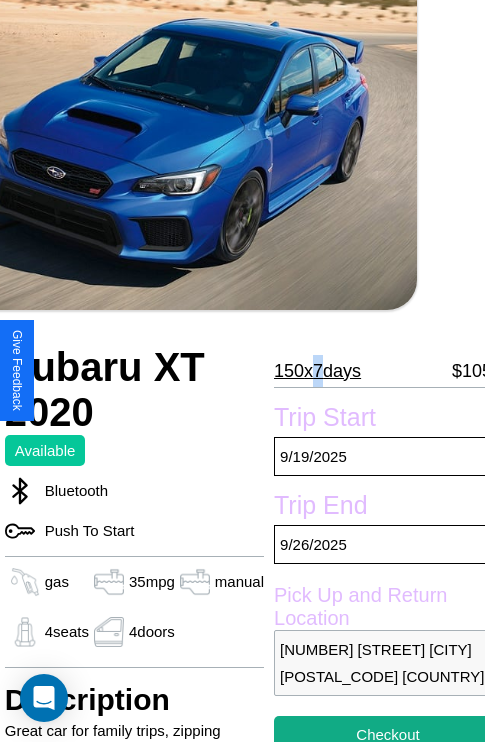 click on "150  x  7  days" at bounding box center (317, 371) 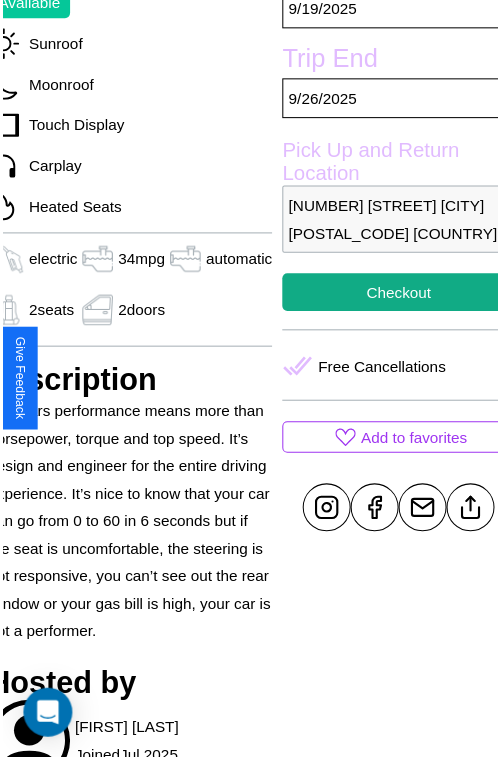 scroll, scrollTop: 641, scrollLeft: 96, axis: both 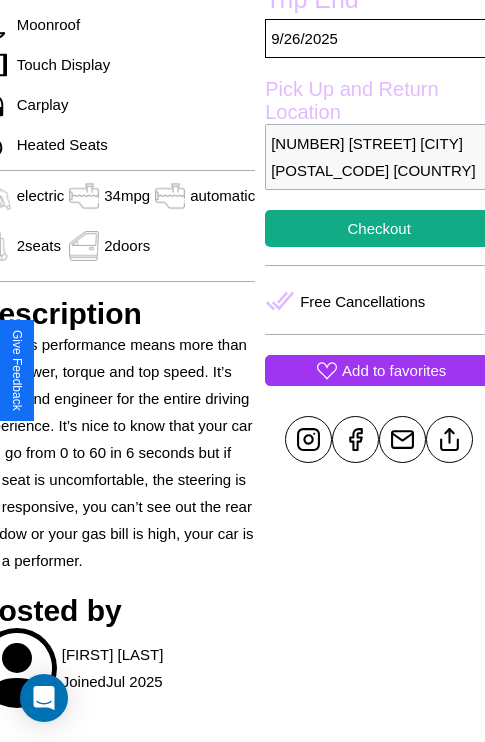 click on "Add to favorites" at bounding box center [394, 370] 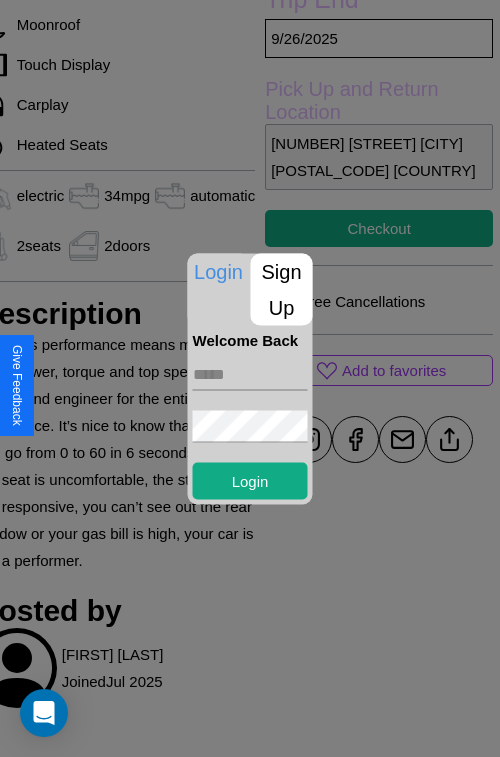 click at bounding box center [250, 374] 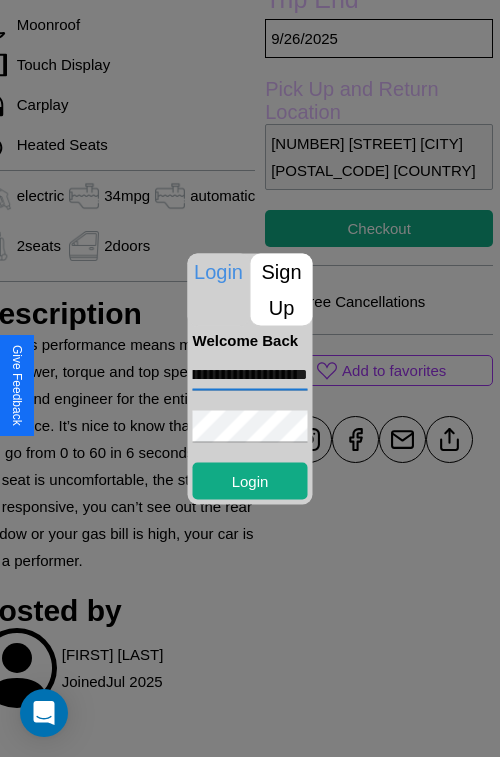 scroll, scrollTop: 0, scrollLeft: 110, axis: horizontal 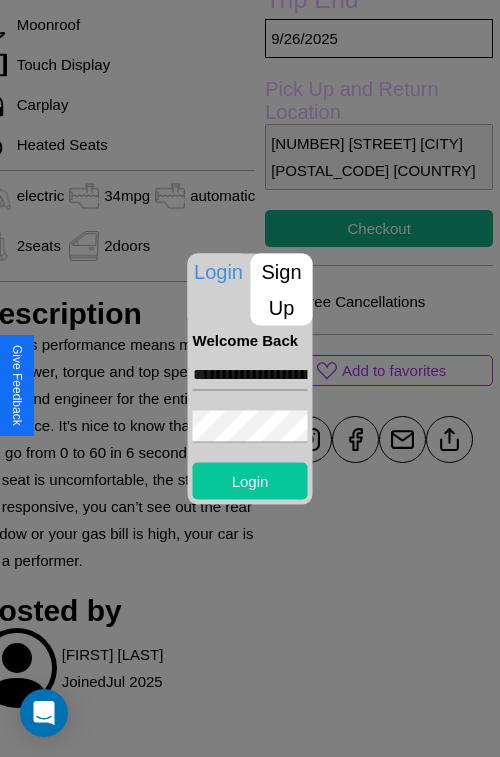 click on "Login" at bounding box center (250, 480) 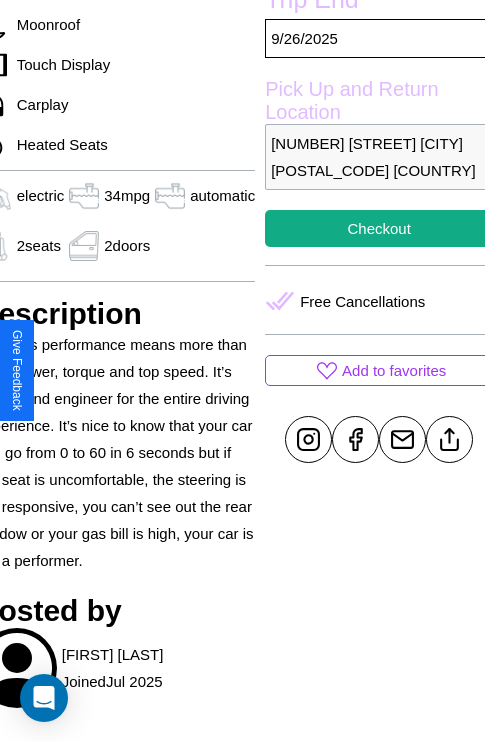 scroll, scrollTop: 641, scrollLeft: 96, axis: both 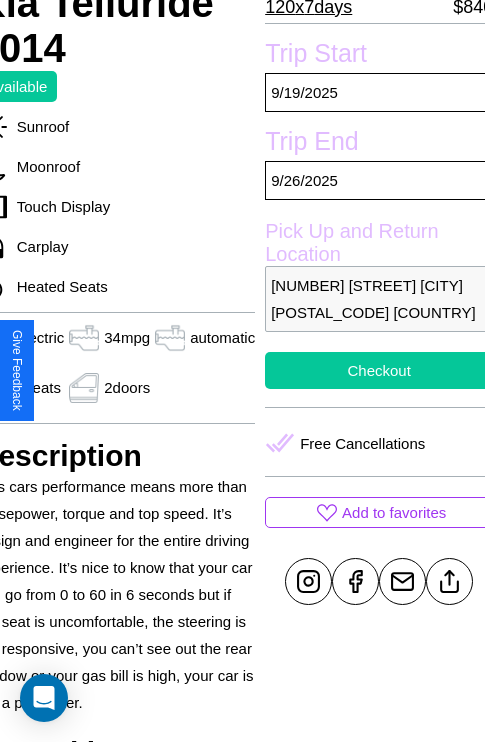 click on "Checkout" at bounding box center [379, 370] 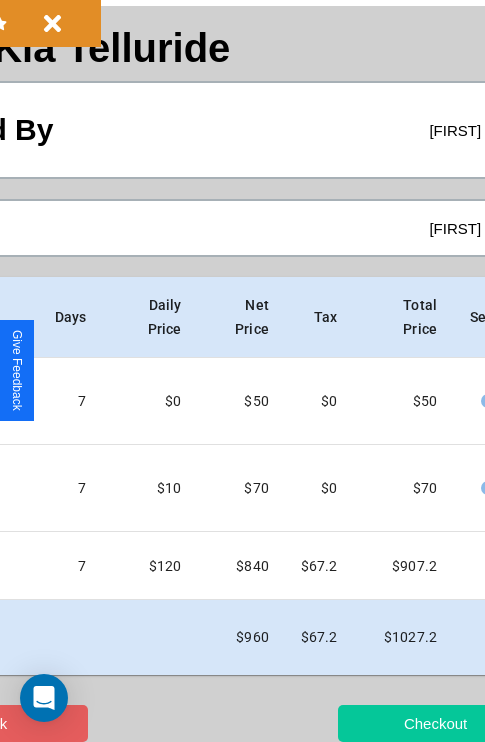 click on "Checkout" at bounding box center [435, 723] 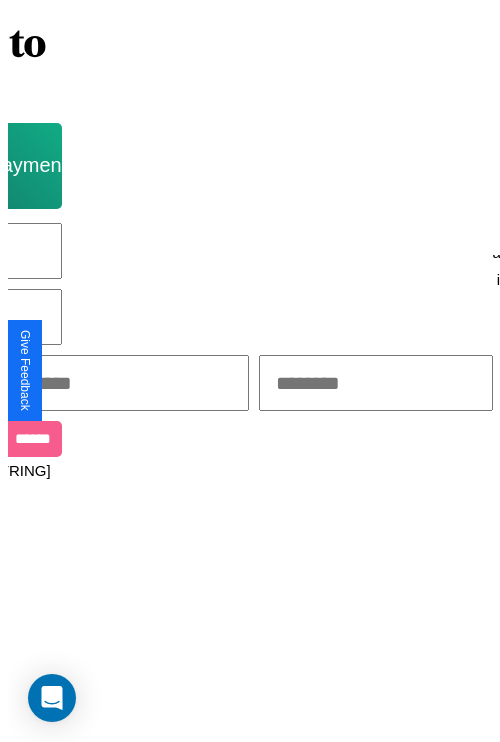 scroll, scrollTop: 0, scrollLeft: 0, axis: both 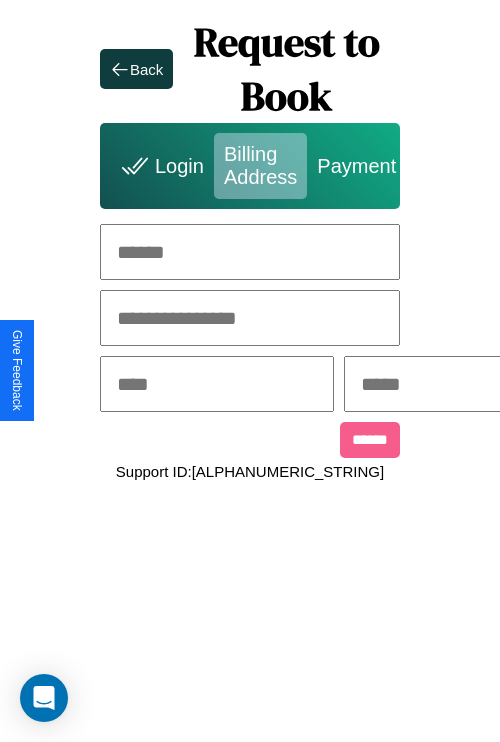 click at bounding box center (250, 252) 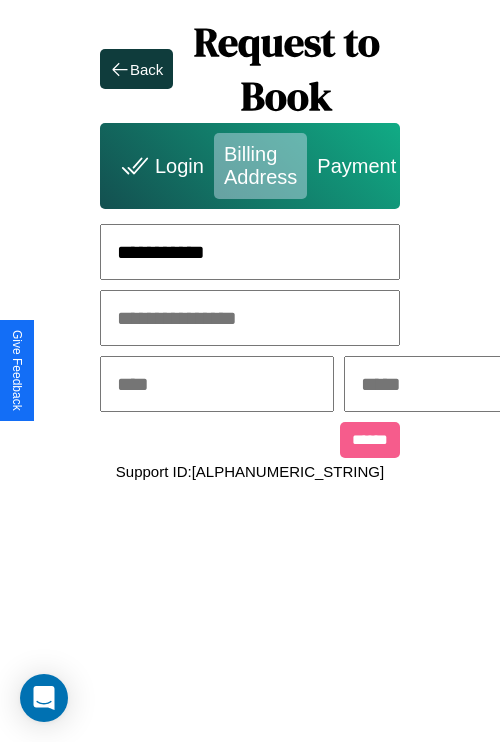 type on "**********" 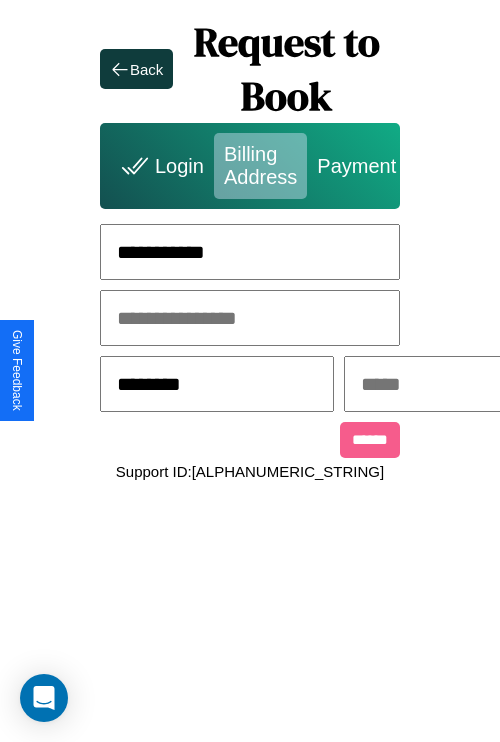 type on "********" 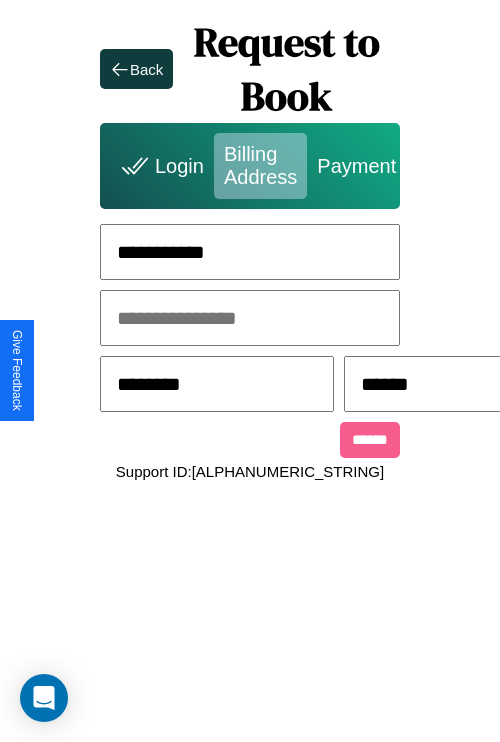 scroll, scrollTop: 0, scrollLeft: 517, axis: horizontal 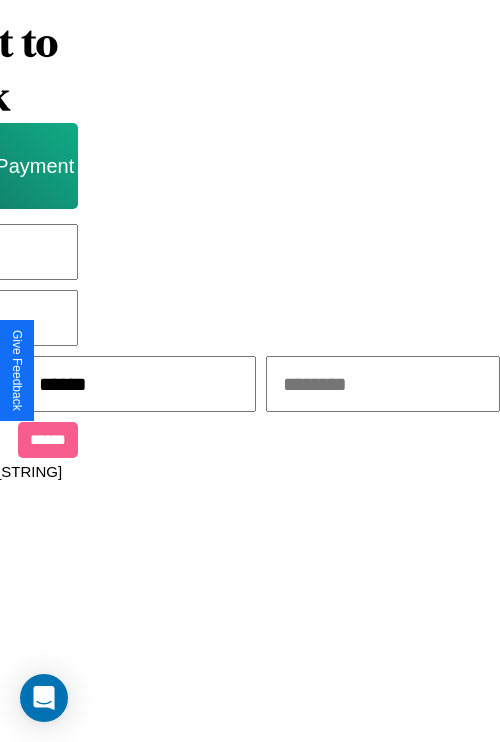 type on "******" 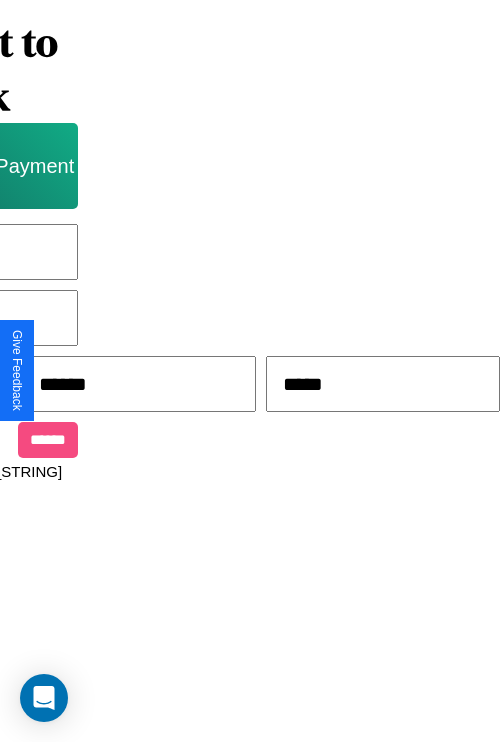 type on "*****" 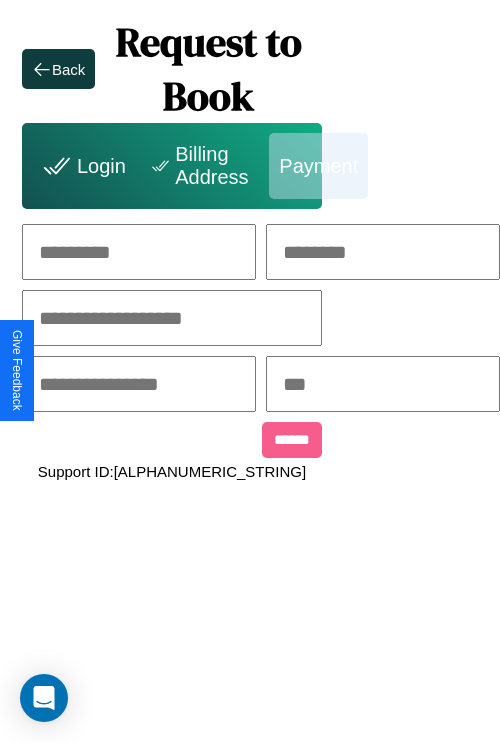 click at bounding box center (139, 252) 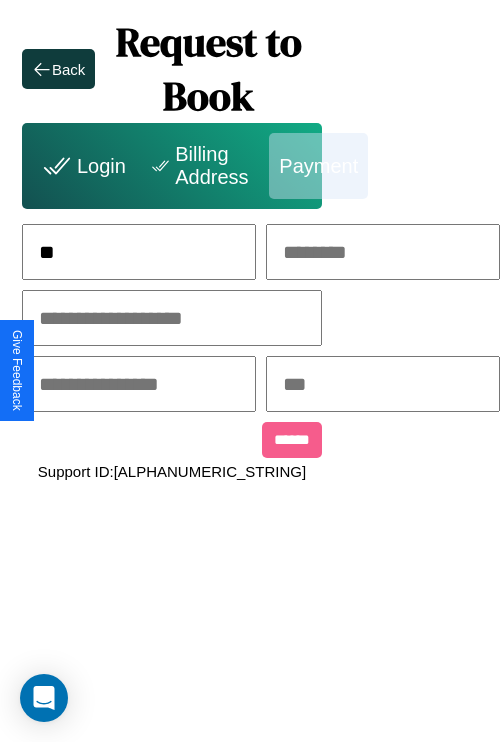 scroll, scrollTop: 0, scrollLeft: 131, axis: horizontal 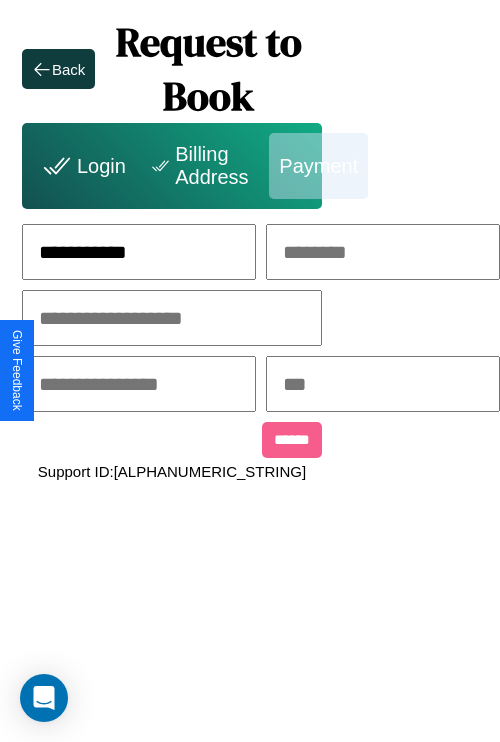 type on "**********" 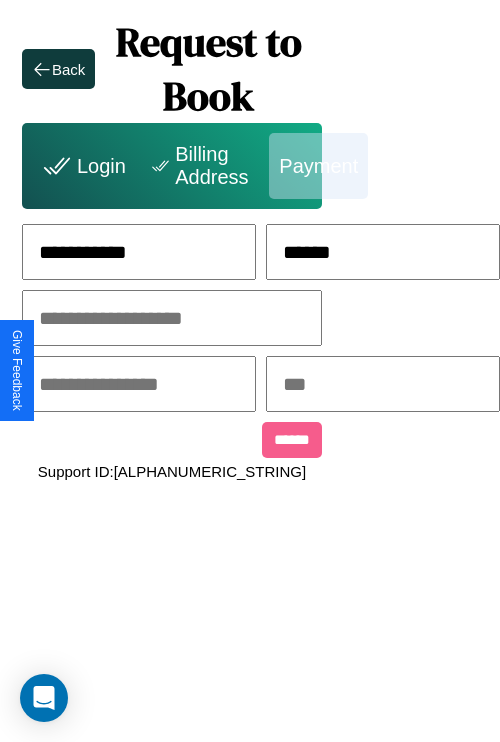 type on "******" 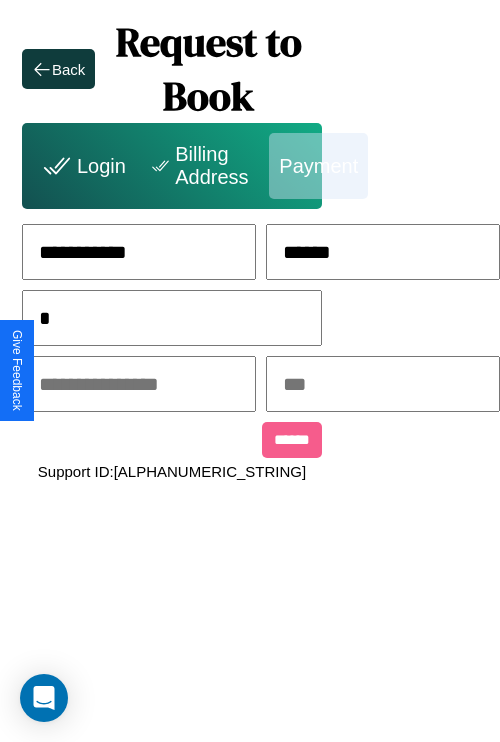 scroll, scrollTop: 0, scrollLeft: 128, axis: horizontal 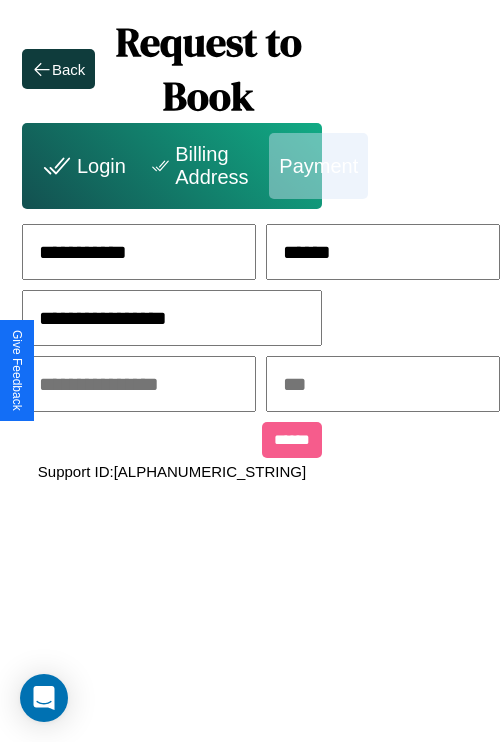 type on "**********" 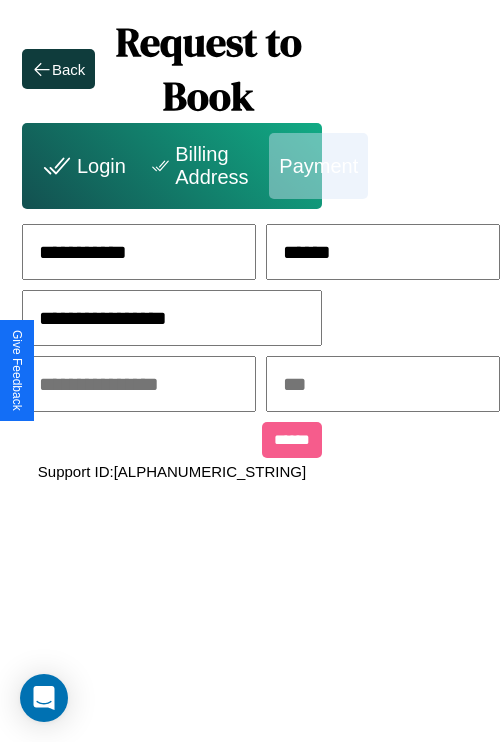 click at bounding box center (139, 384) 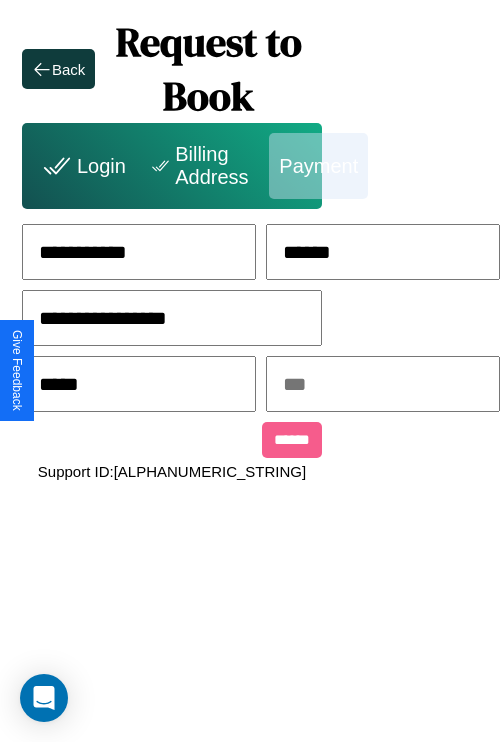 type on "*****" 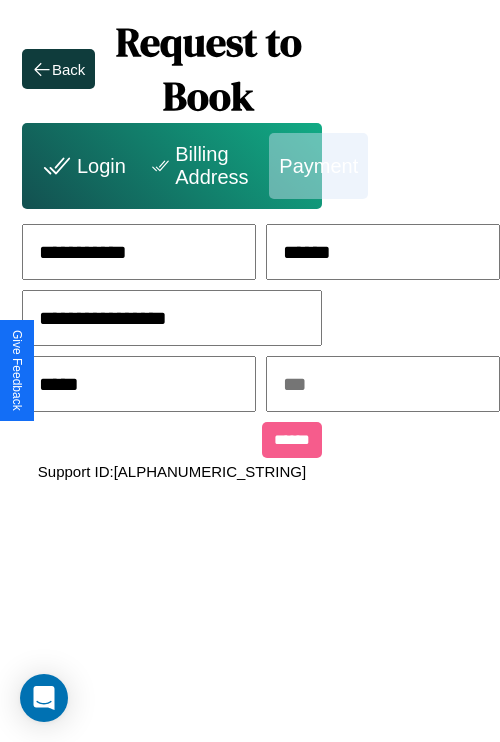click at bounding box center (383, 384) 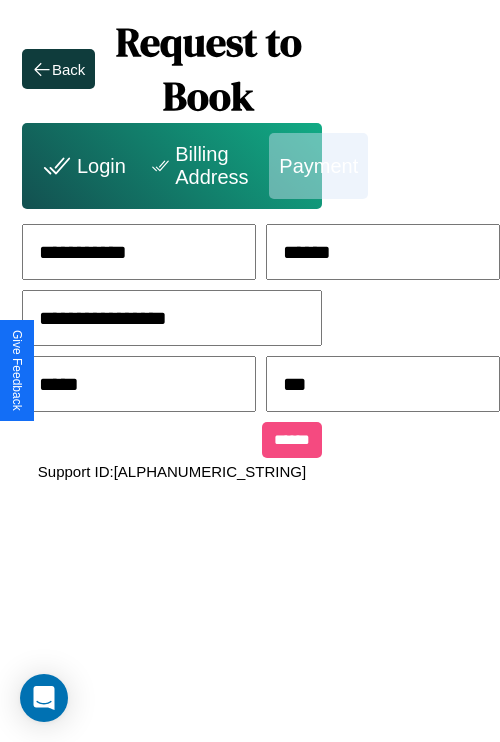 type on "***" 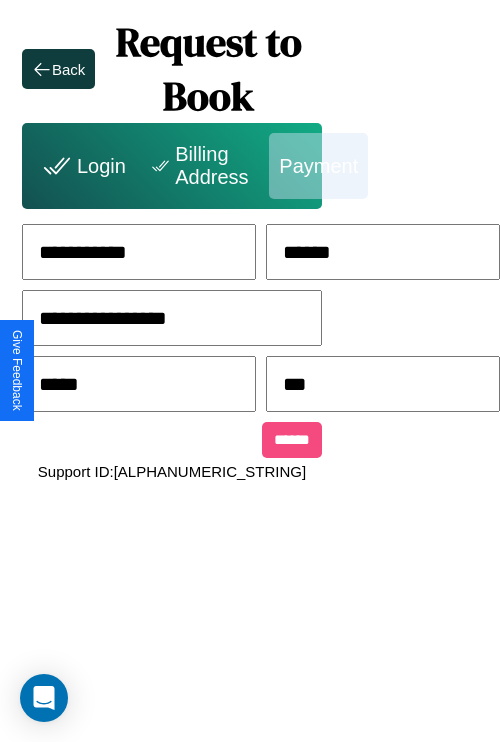click on "******" at bounding box center (292, 440) 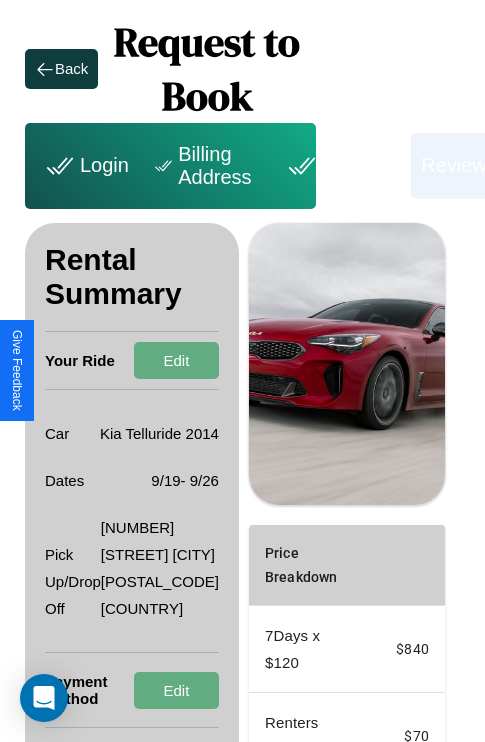 scroll, scrollTop: 301, scrollLeft: 72, axis: both 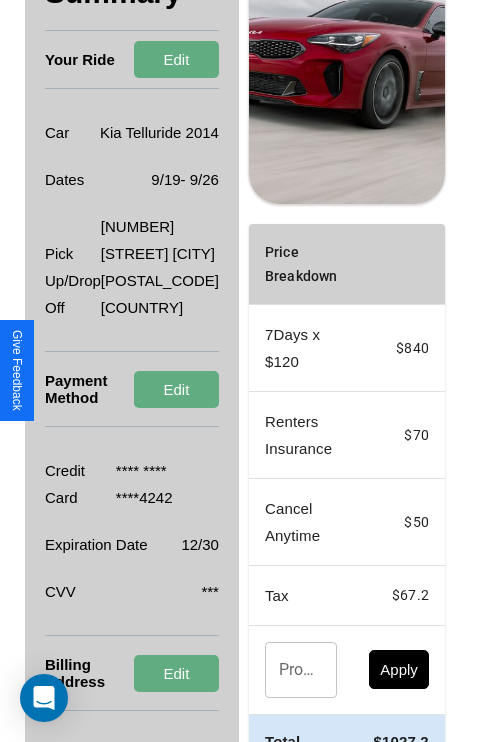 click on "Promo Code" at bounding box center (290, 670) 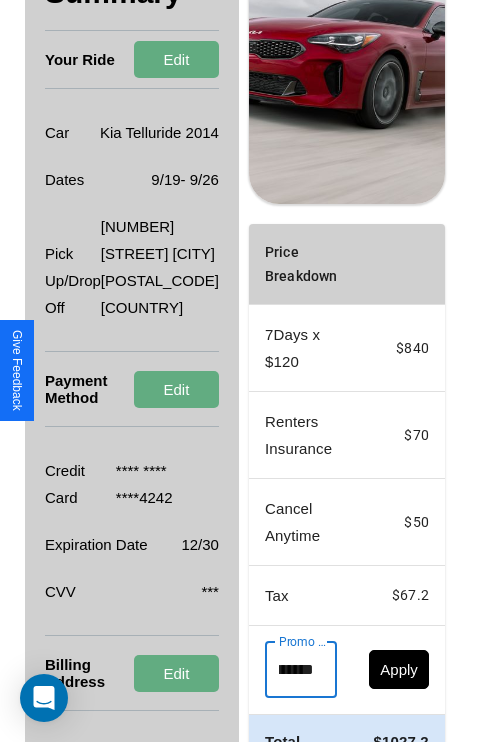 scroll, scrollTop: 0, scrollLeft: 71, axis: horizontal 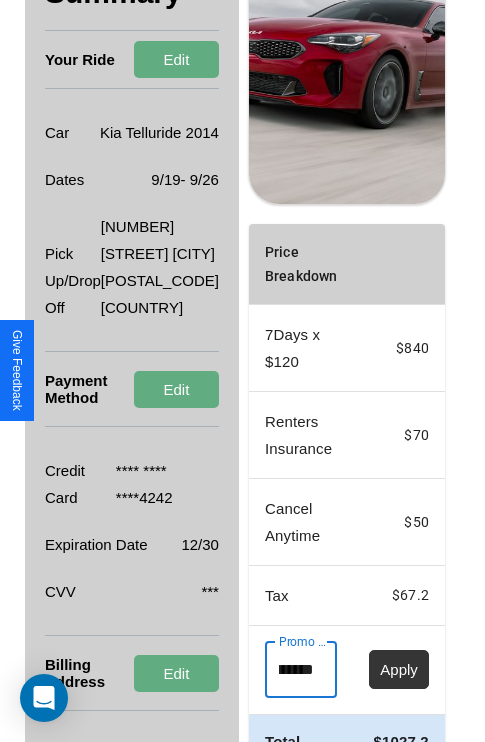type on "**********" 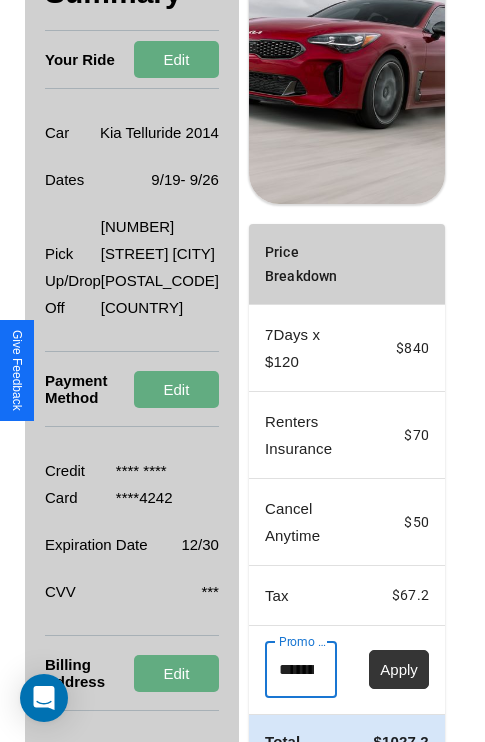 click on "Apply" at bounding box center [399, 669] 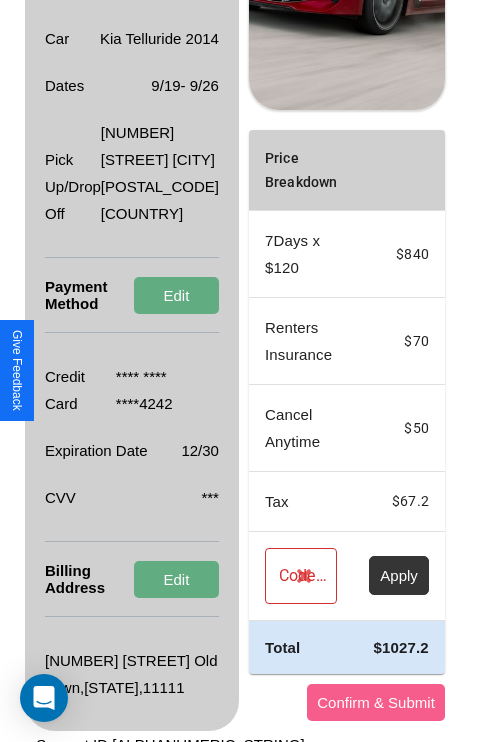 scroll, scrollTop: 455, scrollLeft: 72, axis: both 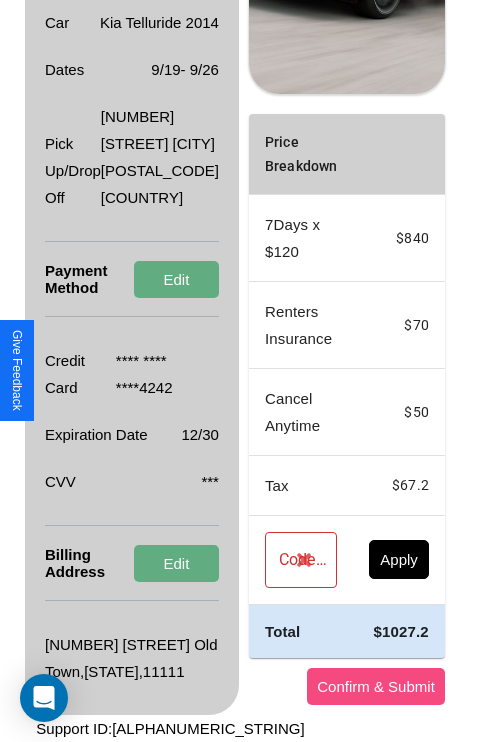 click on "Confirm & Submit" at bounding box center (376, 686) 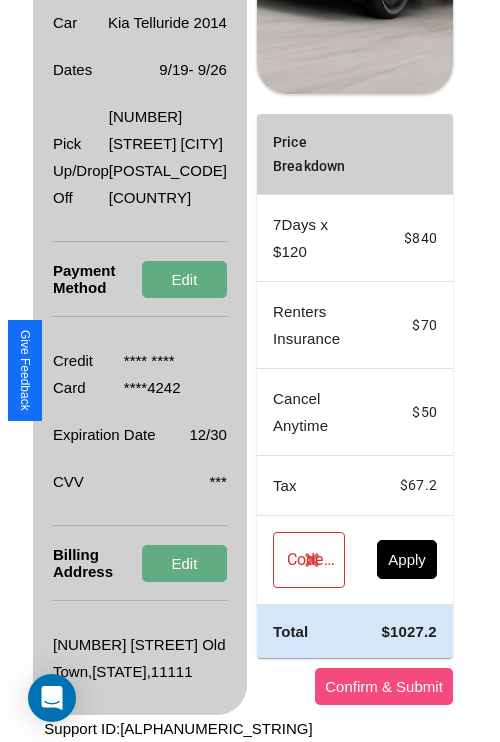 scroll, scrollTop: 0, scrollLeft: 72, axis: horizontal 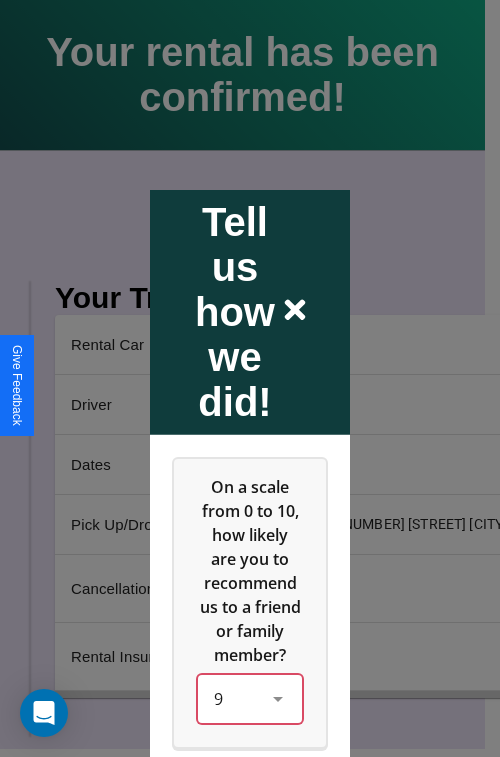click on "9" at bounding box center (250, 698) 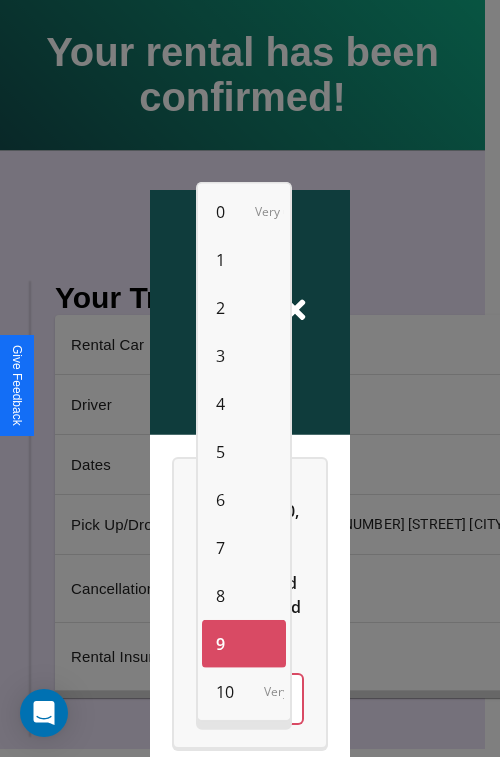click on "1" at bounding box center [220, 260] 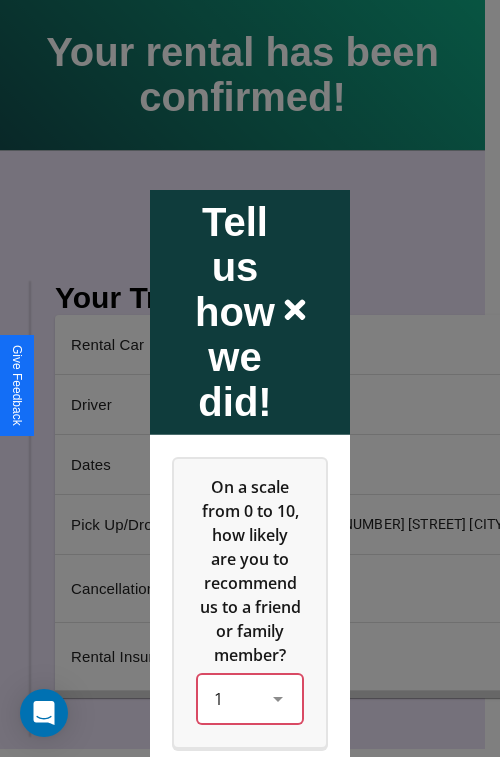scroll, scrollTop: 334, scrollLeft: 0, axis: vertical 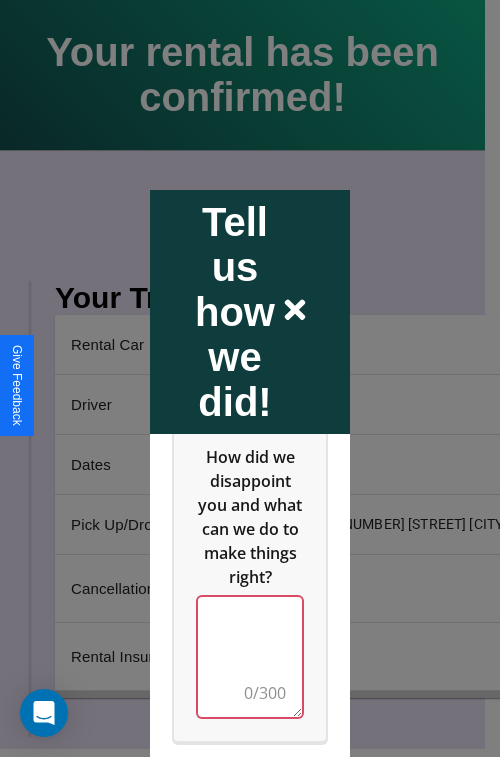 click at bounding box center [250, 656] 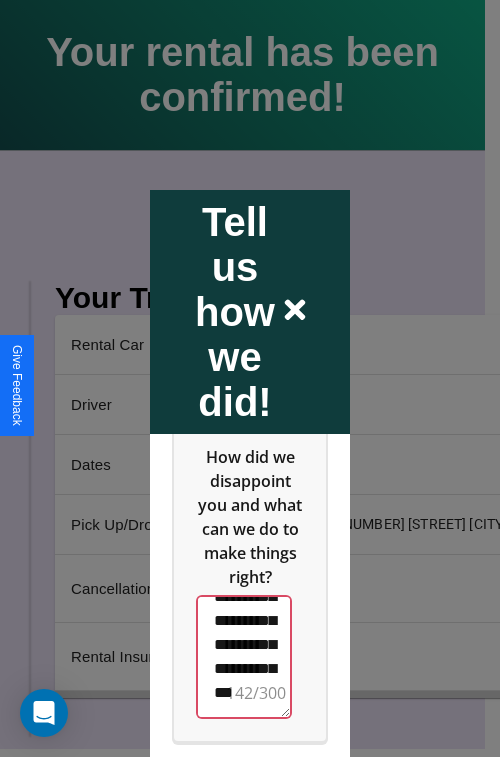 scroll, scrollTop: 660, scrollLeft: 0, axis: vertical 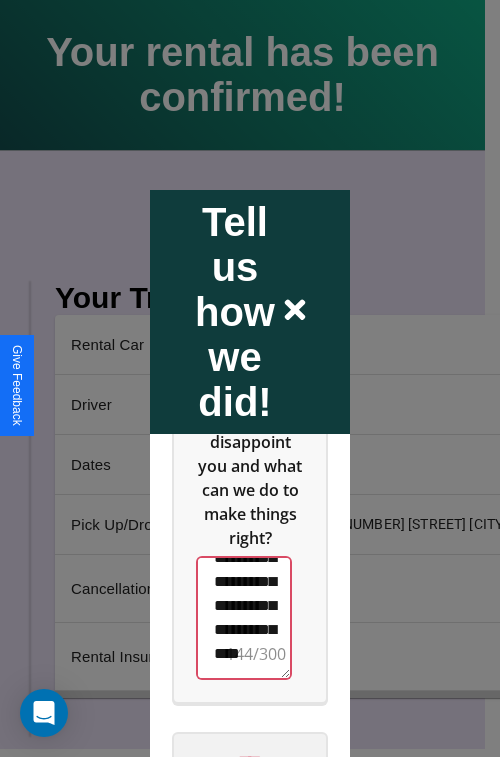 type on "**********" 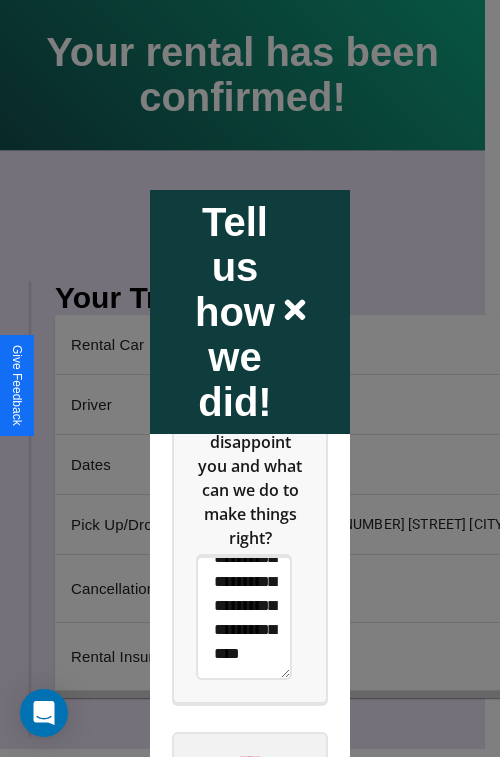 click on "****" at bounding box center (250, 761) 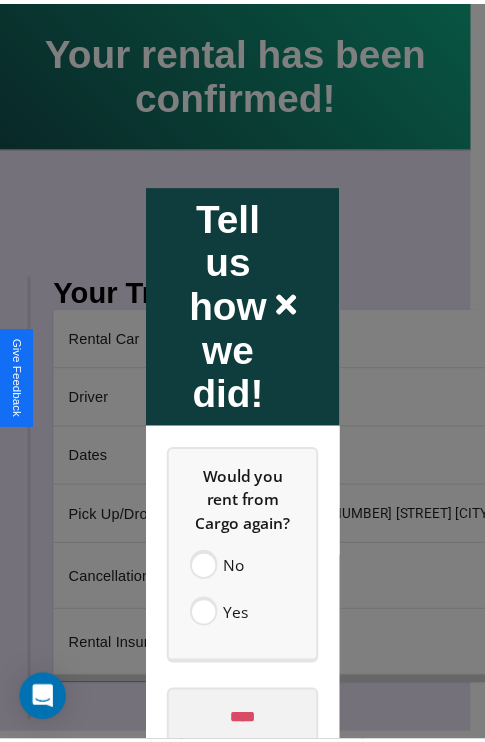 scroll, scrollTop: 0, scrollLeft: 0, axis: both 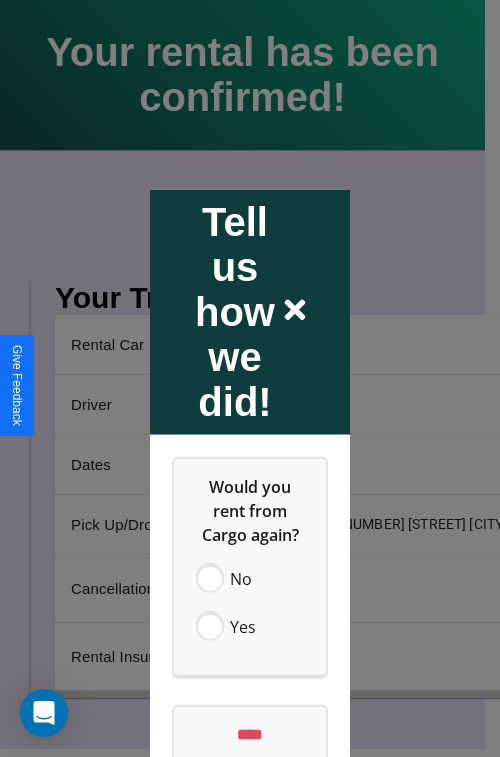 click at bounding box center (250, 378) 